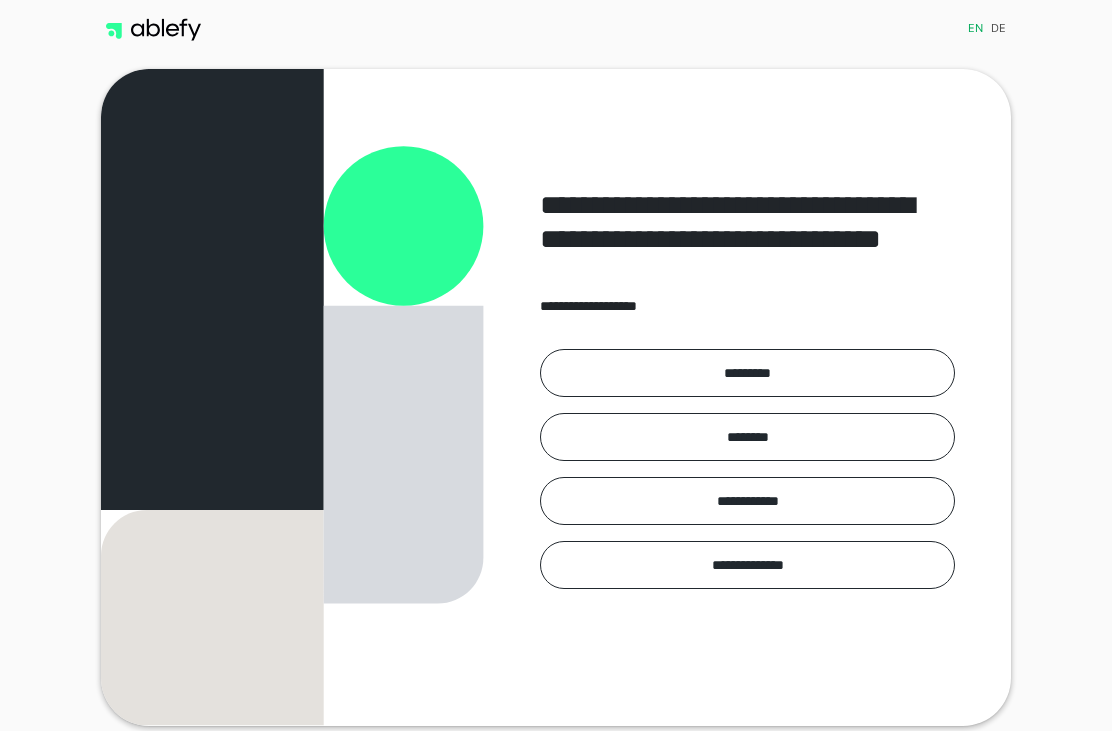 scroll, scrollTop: 0, scrollLeft: 0, axis: both 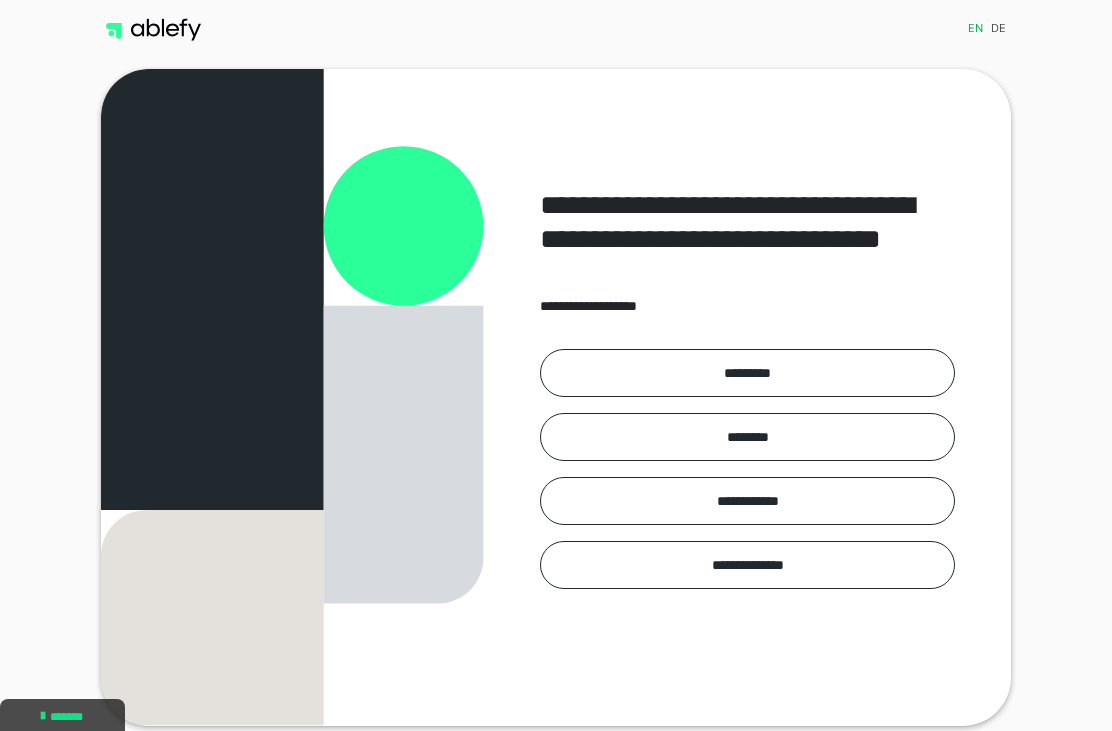 click on "*********" at bounding box center [747, 373] 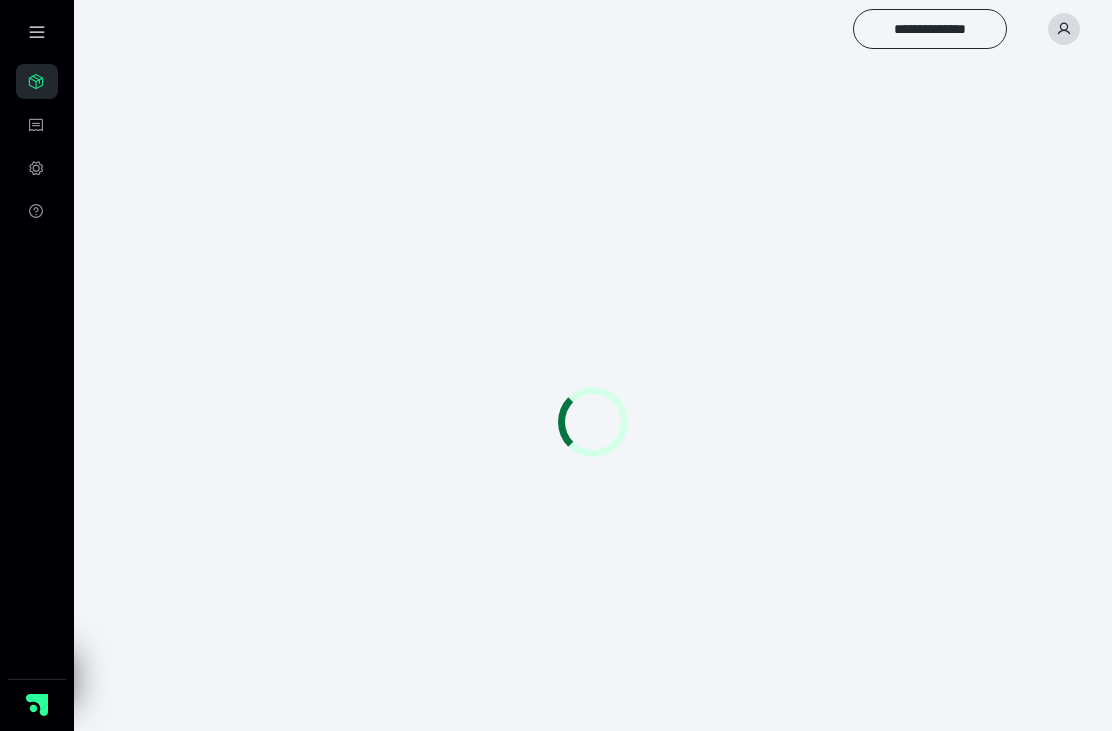 scroll, scrollTop: 0, scrollLeft: 0, axis: both 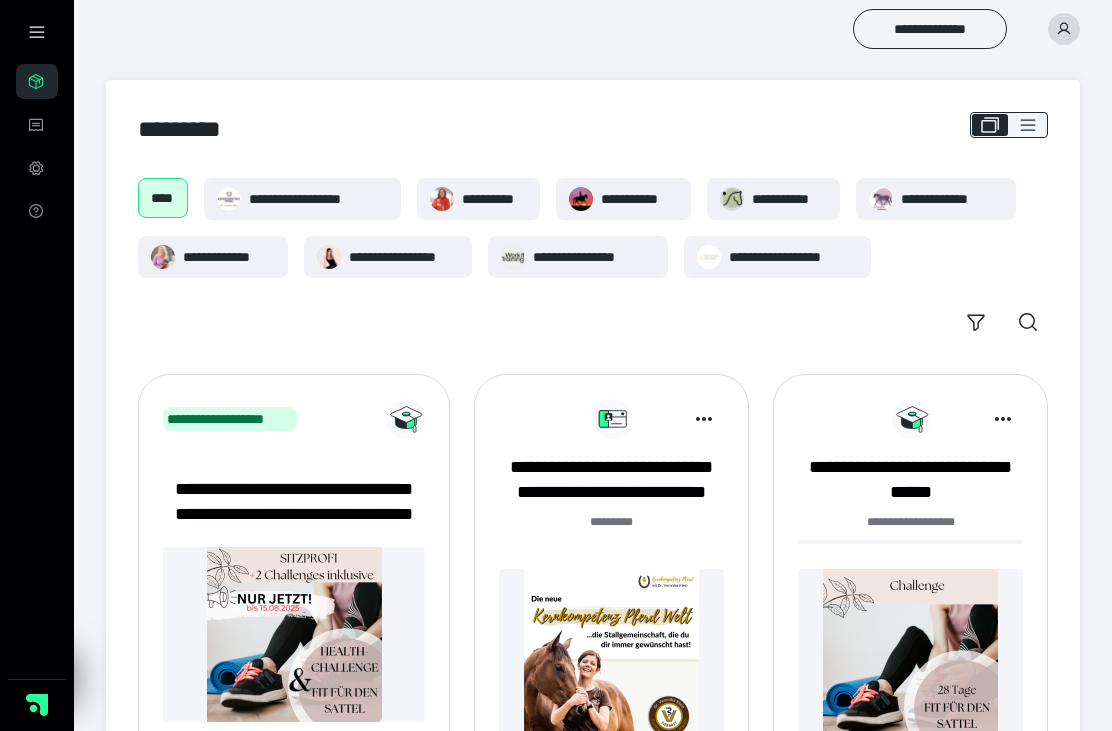 click on "**********" at bounding box center [494, 199] 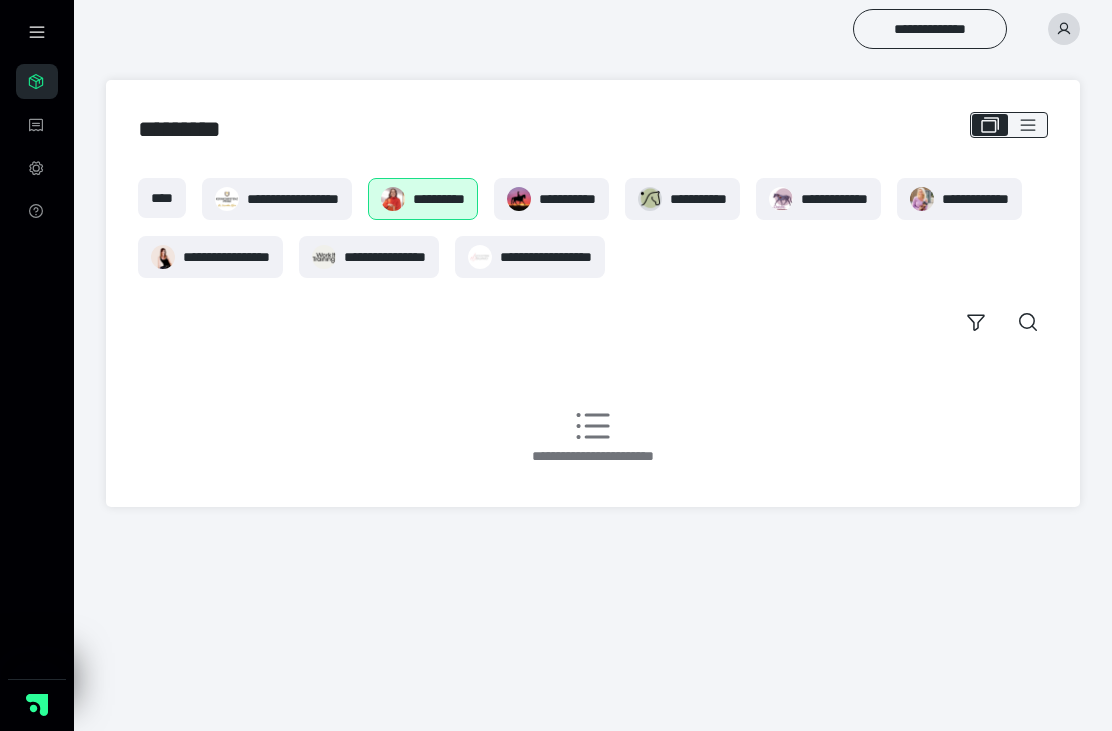 scroll, scrollTop: 0, scrollLeft: 0, axis: both 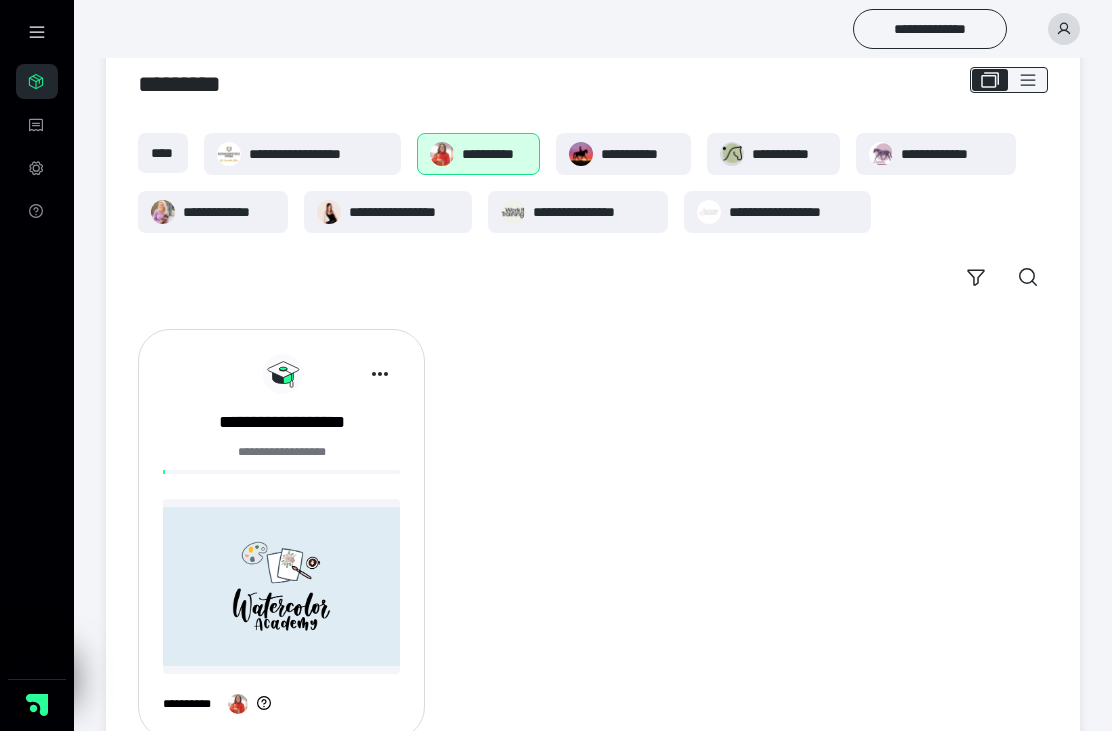 click on "**********" at bounding box center [639, 154] 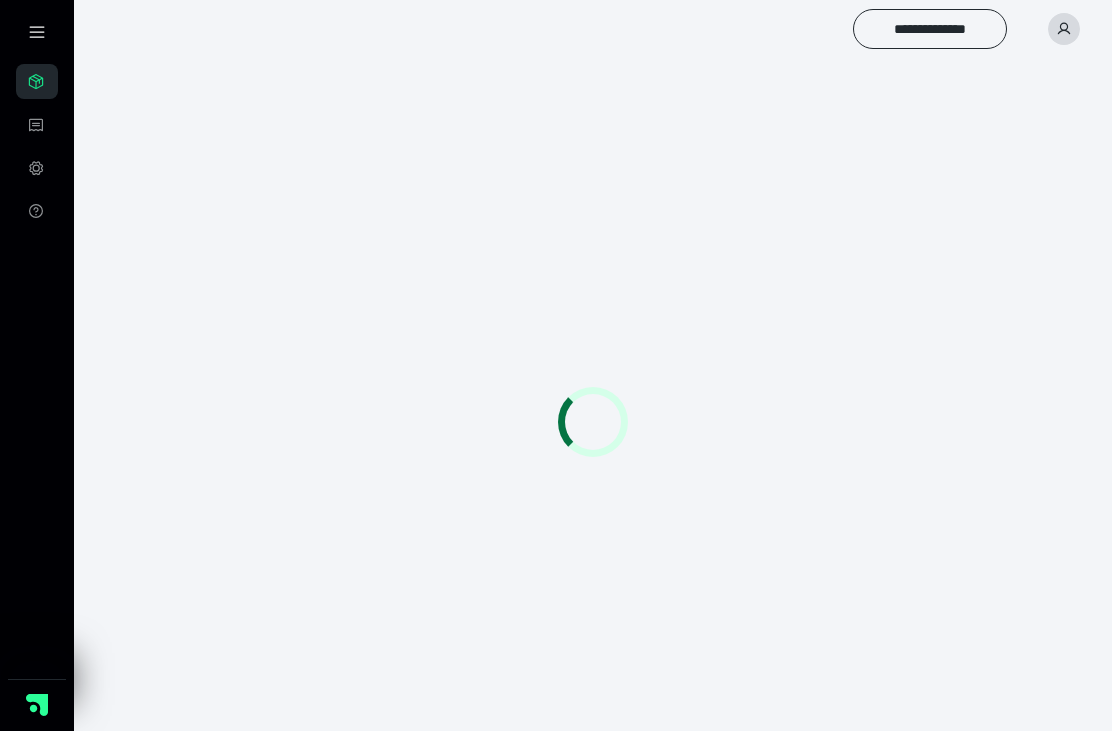 scroll, scrollTop: 0, scrollLeft: 0, axis: both 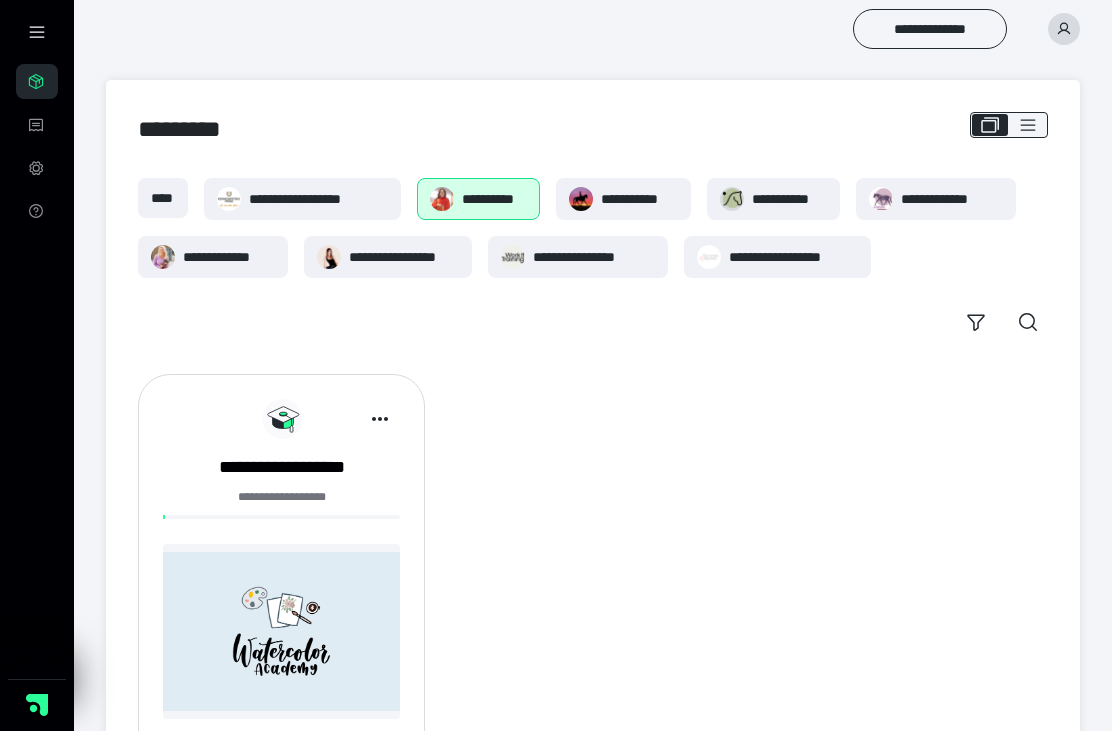 click on "**********" at bounding box center [789, 199] 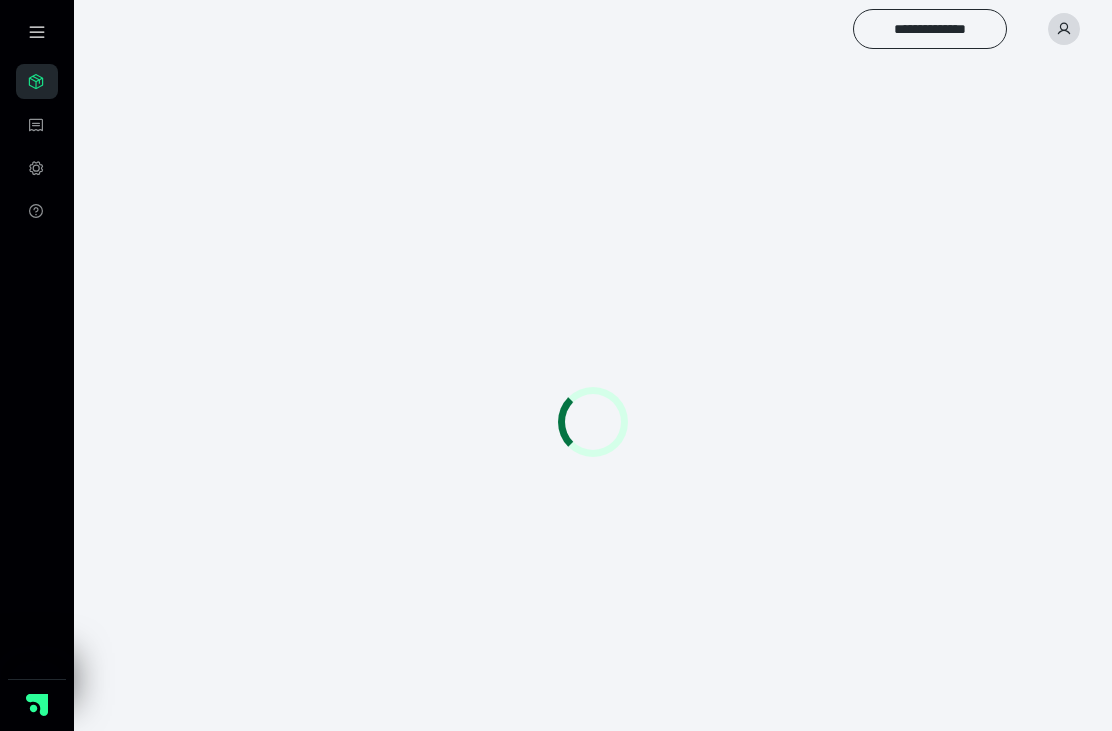 scroll, scrollTop: 0, scrollLeft: 0, axis: both 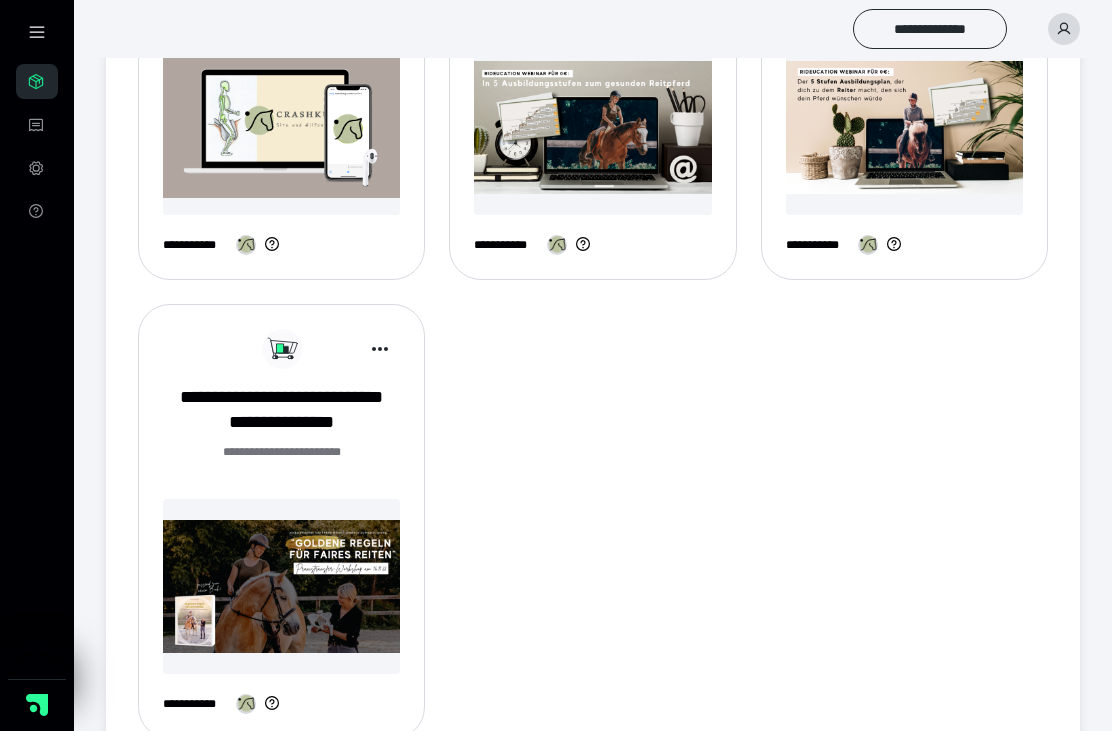 click at bounding box center (281, 586) 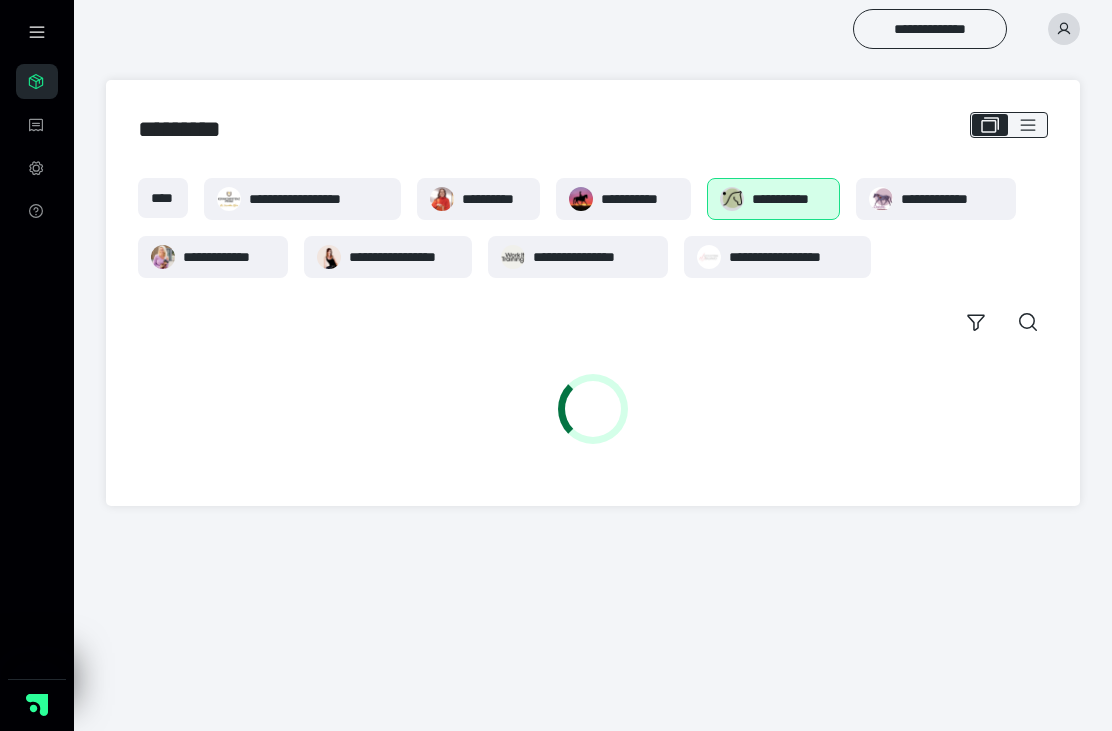 scroll, scrollTop: 0, scrollLeft: 0, axis: both 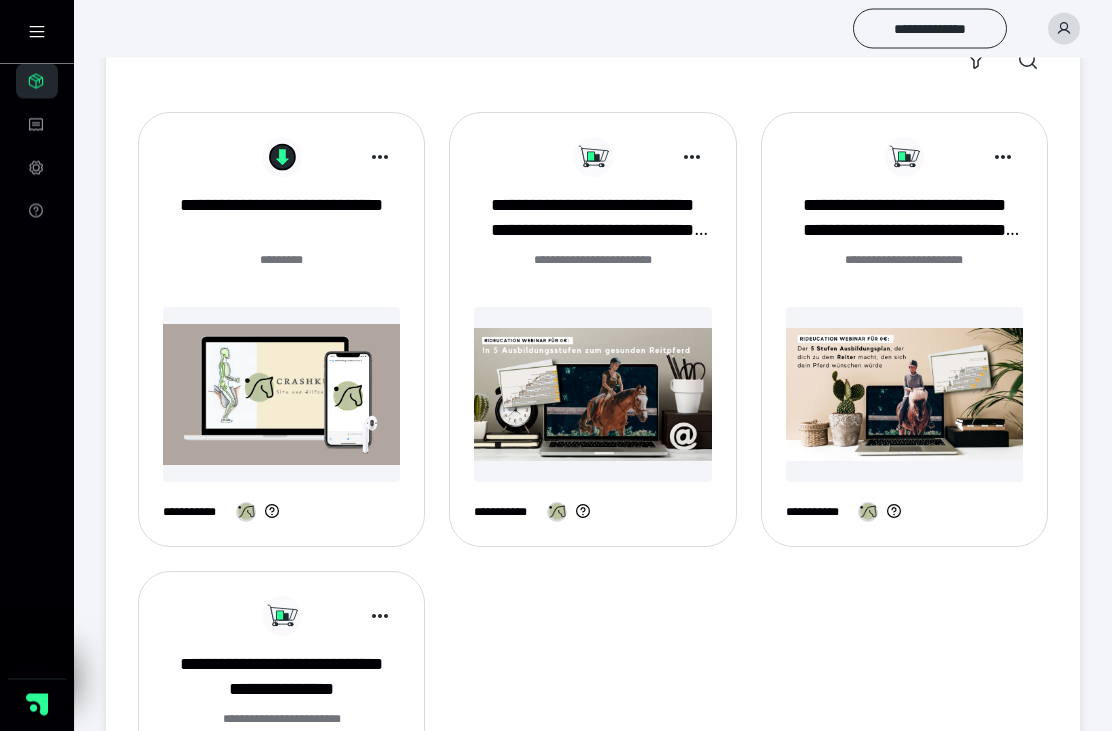 click at bounding box center (281, 395) 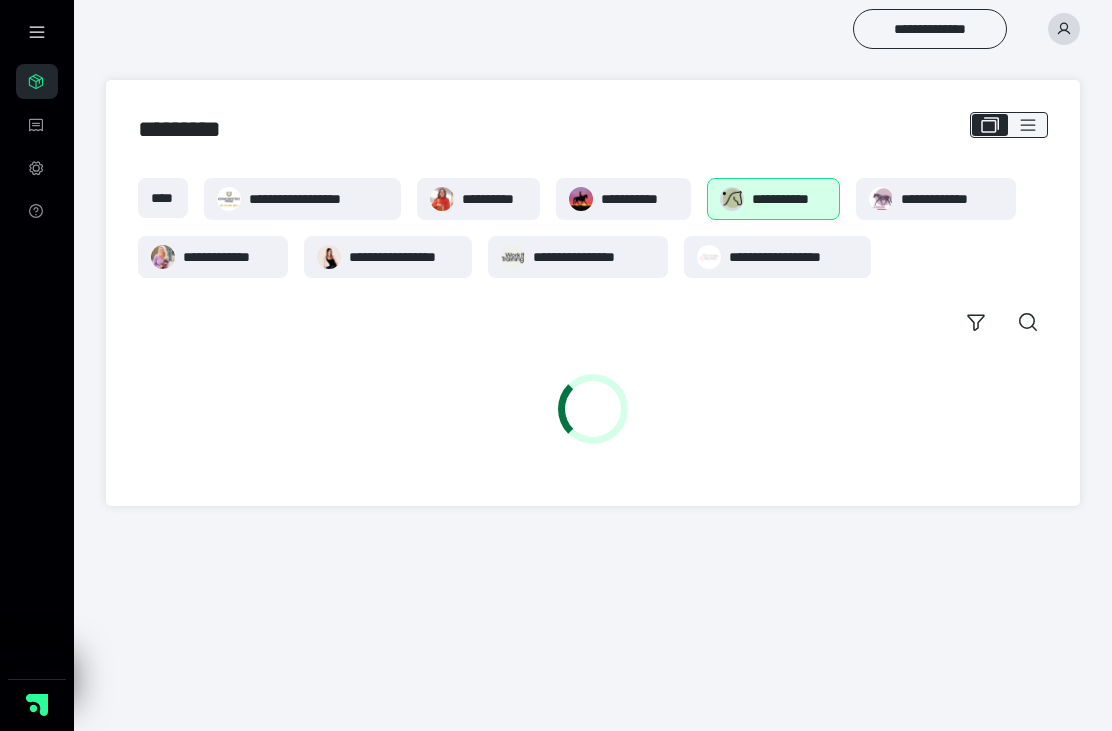 scroll, scrollTop: 0, scrollLeft: 0, axis: both 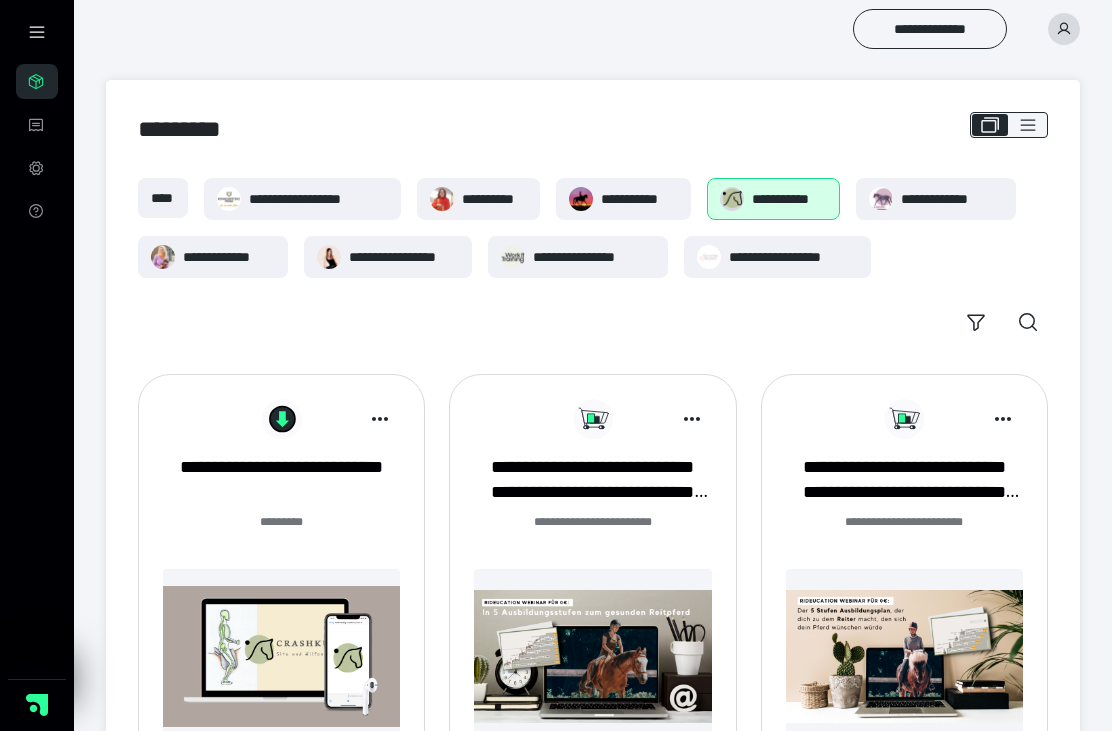 click on "**********" at bounding box center [936, 199] 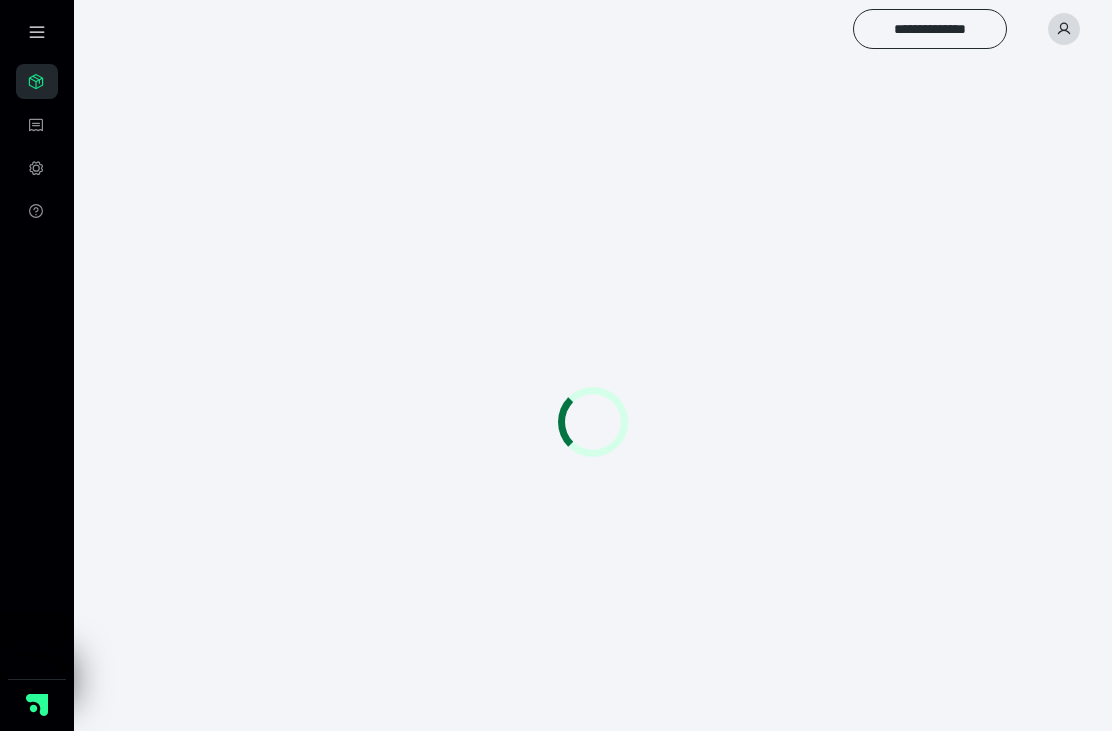 scroll, scrollTop: 0, scrollLeft: 0, axis: both 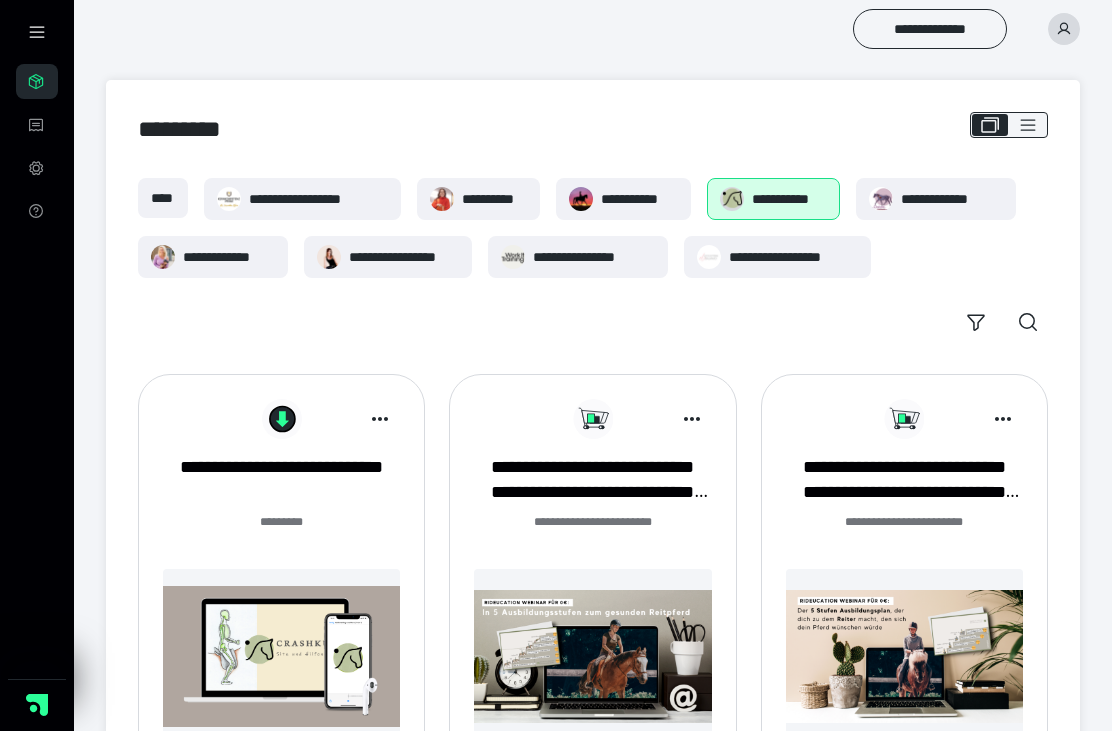 click on "**********" at bounding box center [793, 257] 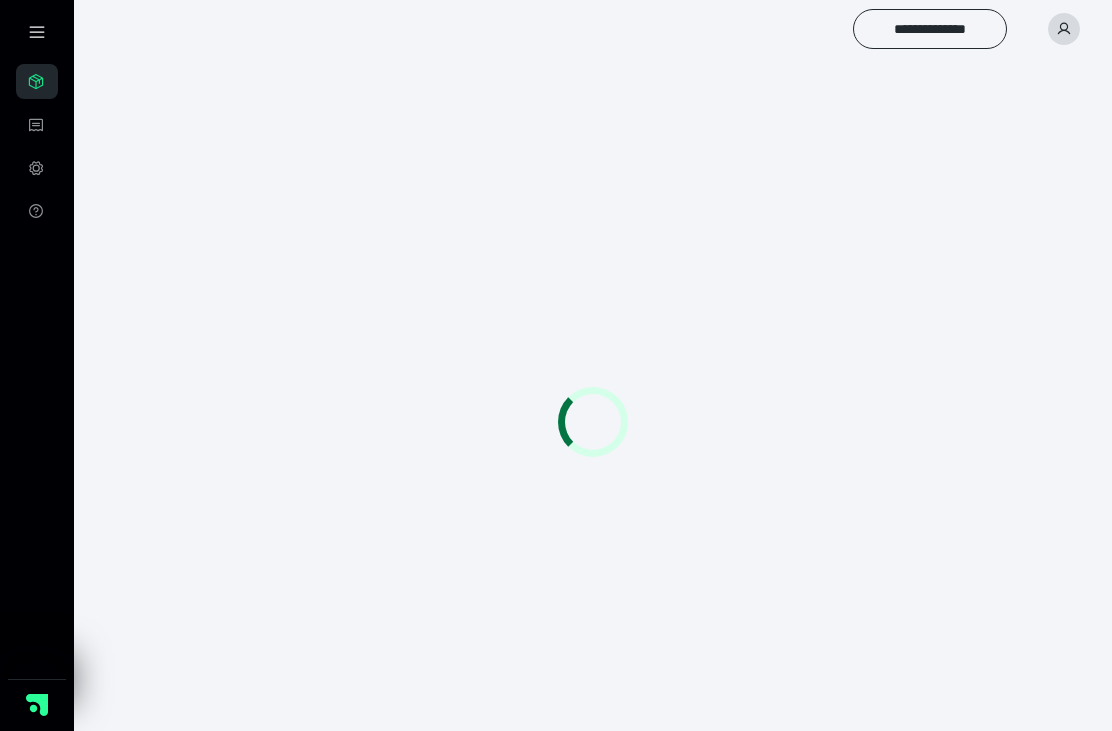 scroll, scrollTop: 0, scrollLeft: 0, axis: both 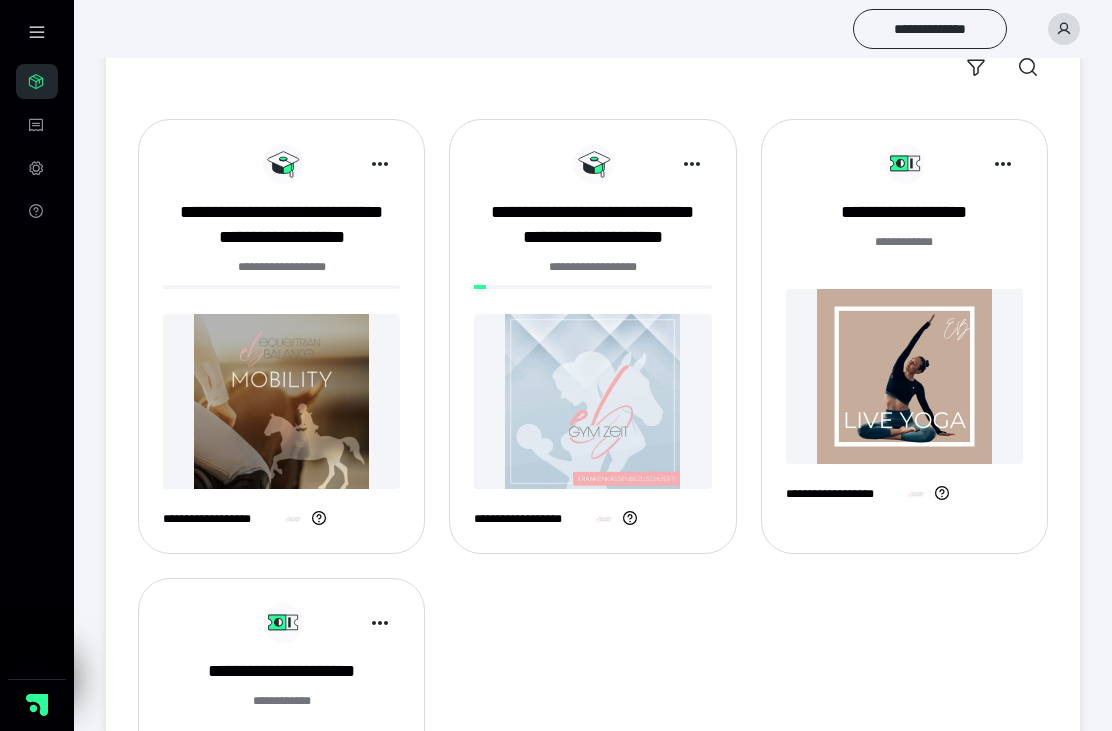 click on "**********" at bounding box center [281, 336] 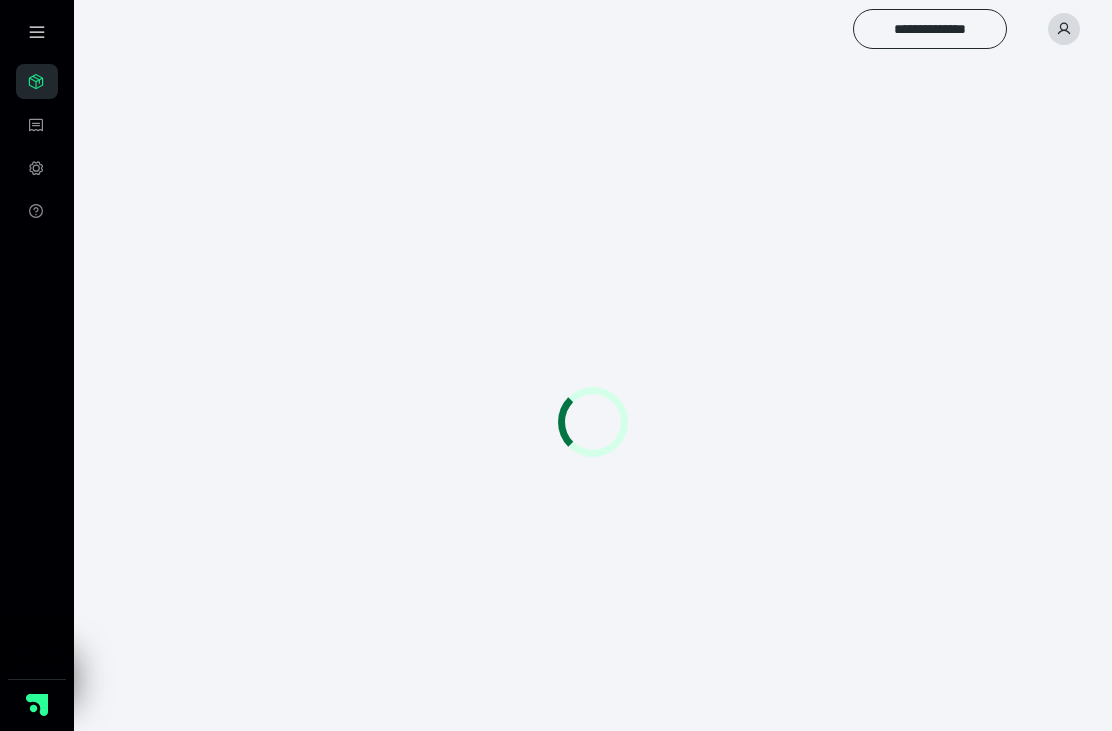 scroll, scrollTop: 0, scrollLeft: 0, axis: both 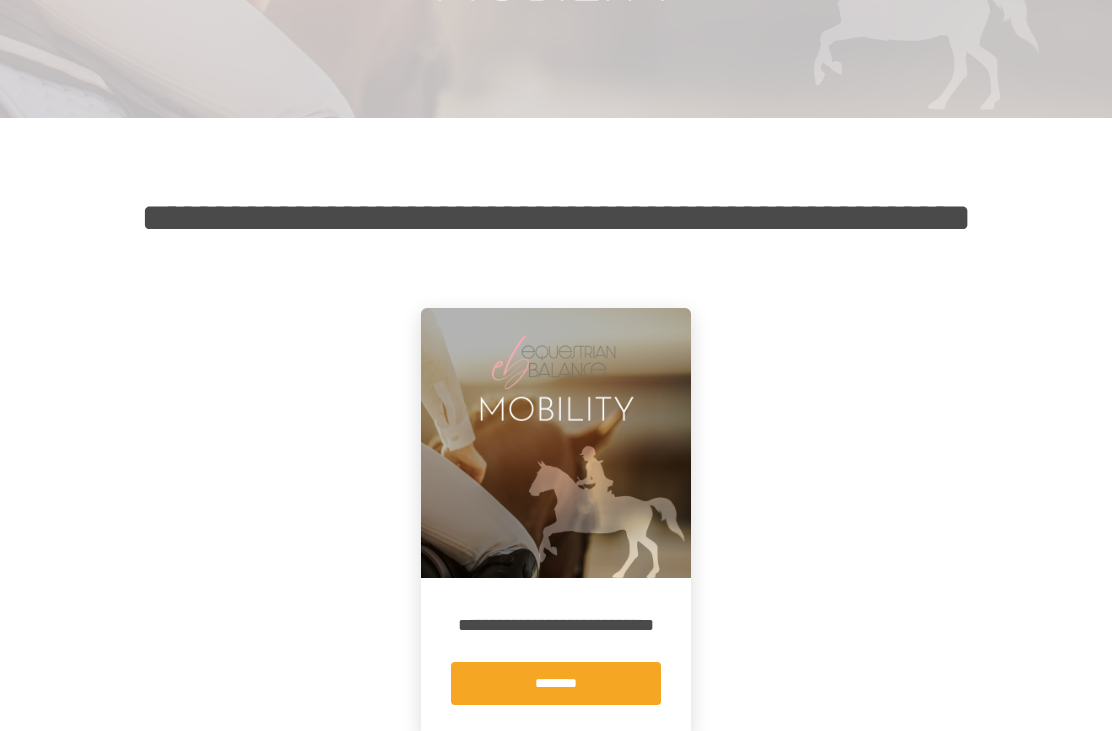 click on "********" at bounding box center [556, 683] 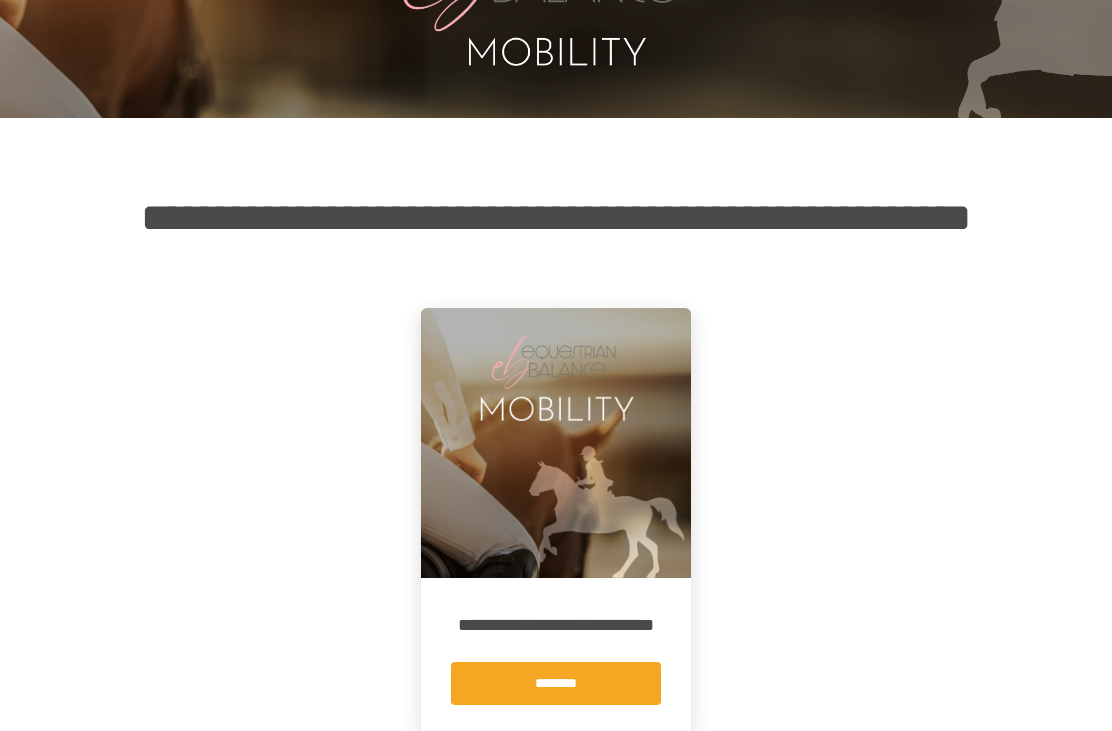 scroll, scrollTop: 0, scrollLeft: 0, axis: both 